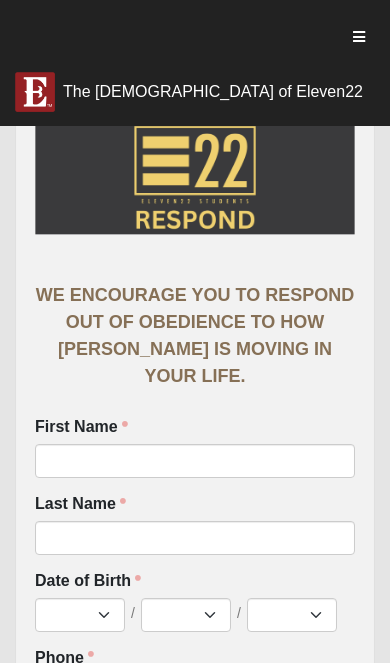 scroll, scrollTop: 0, scrollLeft: 0, axis: both 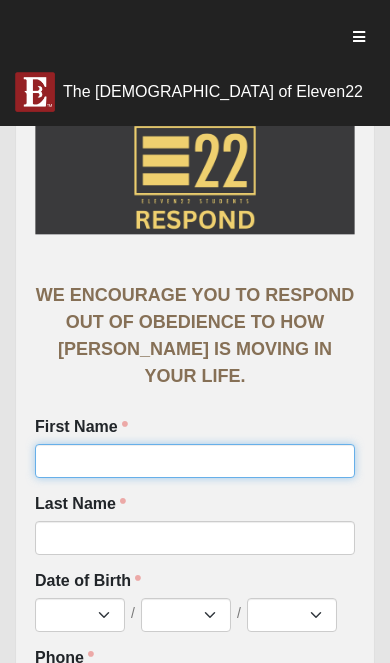 click on "First Name" at bounding box center [195, 461] 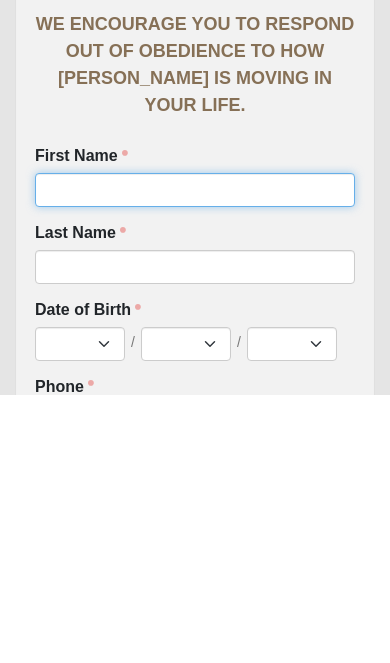 type on "Isaiah" 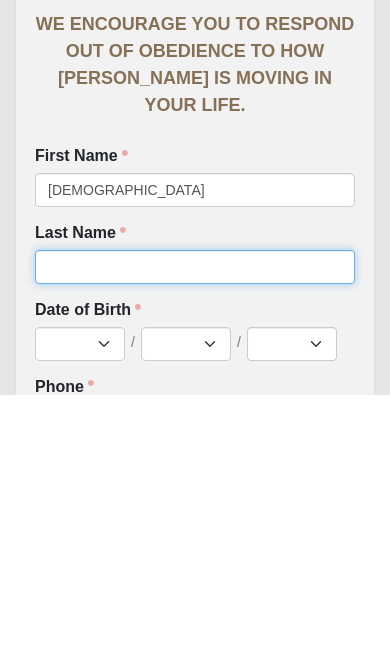 click on "Last Name" at bounding box center [195, 535] 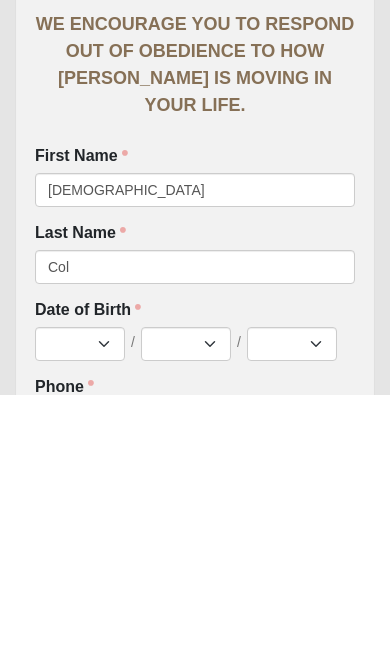 scroll, scrollTop: 272, scrollLeft: 0, axis: vertical 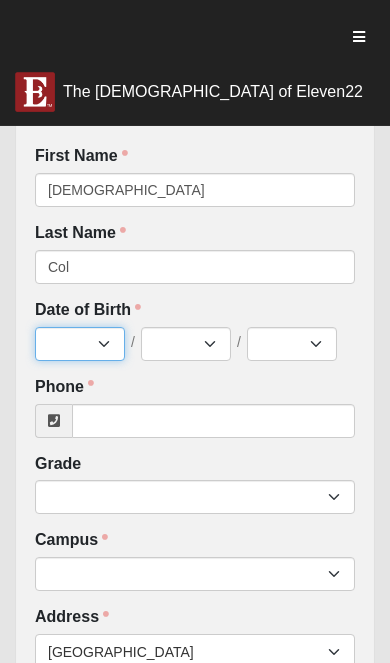 click on "Jan
Feb
Mar
Apr
May
Jun
Jul
Aug
Sep
Oct
Nov
Dec" at bounding box center (80, 344) 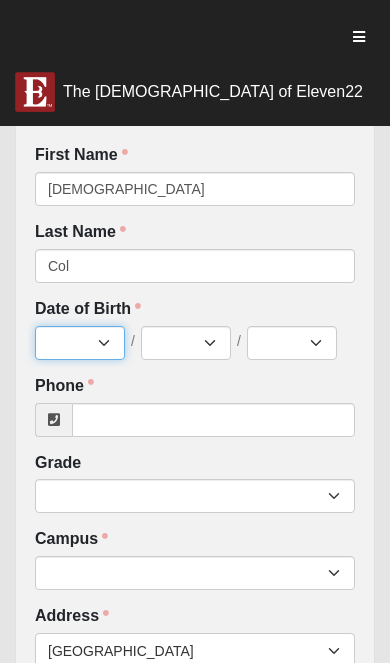 select on "1" 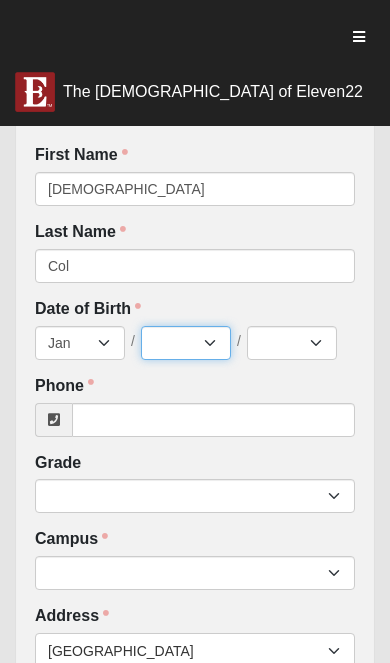 click on "1
2
3
4
5
6
7
8
9
10
11
12
13
14
15
16
17
18
19
20
21
22
23
24
25
26
27
28
29
30
31" at bounding box center [186, 343] 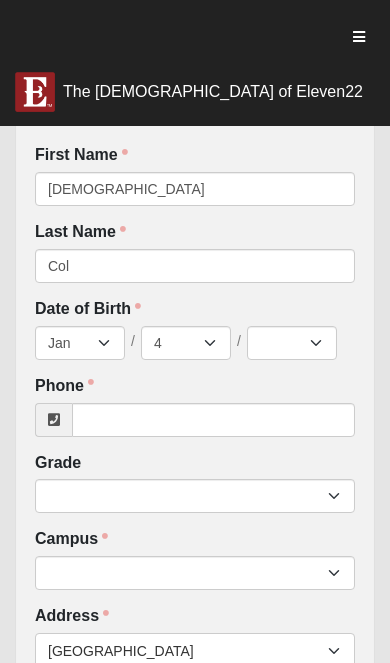 click on "Date of Birth
Jan
Feb
Mar
Apr
May
Jun
Jul
Aug
Sep
Oct
Nov
Dec
/
1
2
3
4
5
6
7
8
9
10
11
12
13
14
15
16
17
18
19
20
21
22
23
24
25
26
27
28
29
30
31
/
2025
2024
2023
2022
2021
2020
2019
2018
2017
2016
2015
2014
2013
2012
2011
2010
2009
2008
2007
2006
2005
2004
2003
2002" at bounding box center (195, 329) 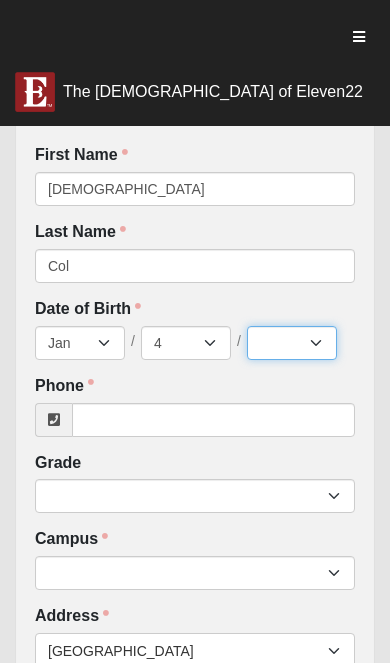 click on "2025
2024
2023
2022
2021
2020
2019
2018
2017
2016
2015
2014
2013
2012
2011
2010
2009
2008
2007
2006
2005
2004
2003
2002
2001
2000
1999
1998
1997
1996
1995
1994
1993
1992
1991
1990
1989
1988
1987
1986
1985
1984
1983
1982
1981
1980
1979
1978
1977
1976
1975
1974
1973
1972
1971
1970
1969
1968
1967
1966
1965
1964
1963
1962
1961
1960
1959" at bounding box center [292, 343] 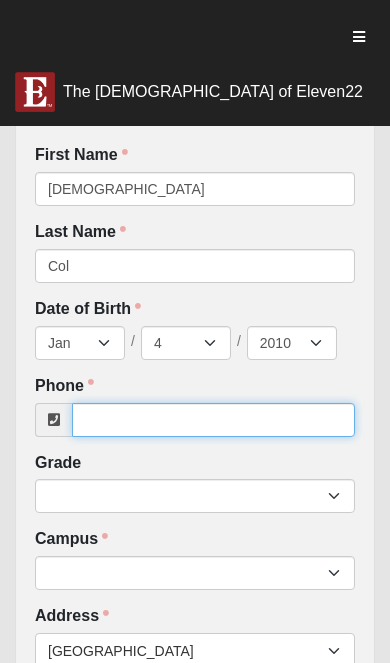 click on "Phone" at bounding box center (213, 420) 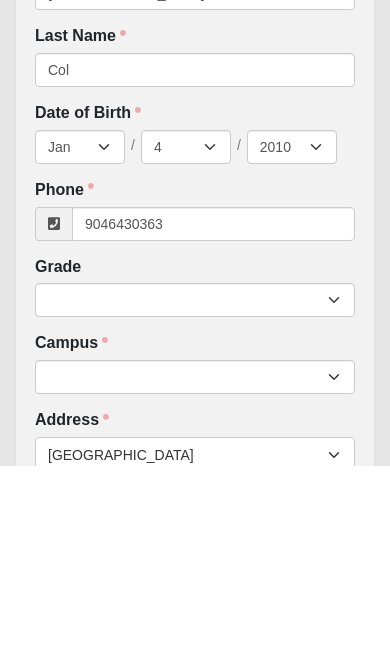 type on "[PHONE_NUMBER]" 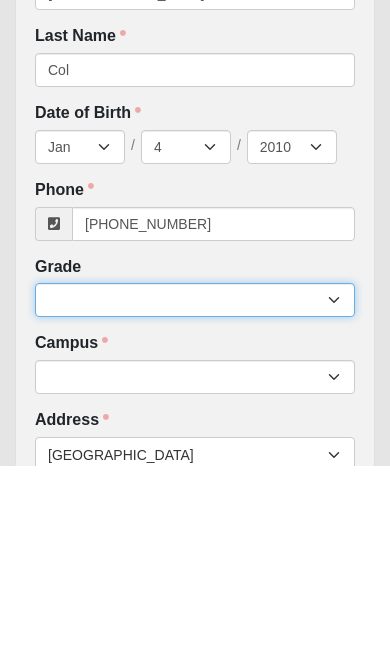 click on "6th Grade
7th Grade
8th Grade
9th Grade
10th Grade
11th Grade
12th Grade" at bounding box center (195, 497) 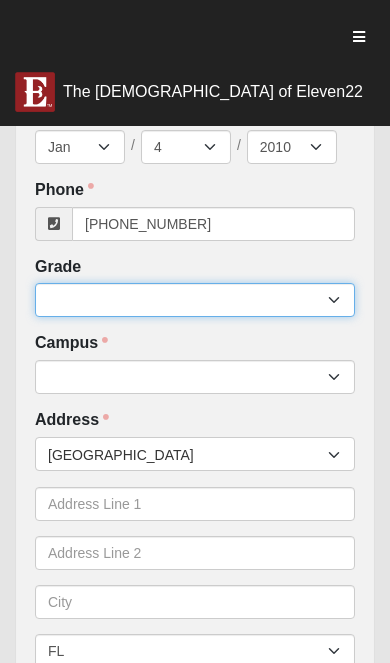 scroll, scrollTop: 469, scrollLeft: 0, axis: vertical 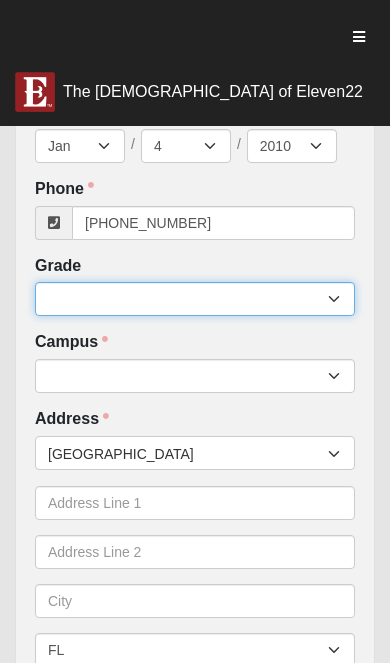 select on "2028" 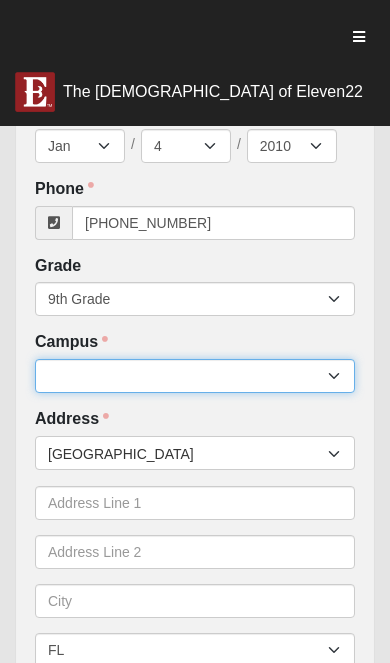 click on "Arlington
Baymeadows
Eleven22 Online
Fleming Island
Jesup
Mandarin
North Jax
Orange Park
Outpost
Palatka (Coming Soon)
Ponte Vedra
San Pablo
St. Johns
St. Augustine (Coming Soon)
Wildlight
NONE" at bounding box center (195, 376) 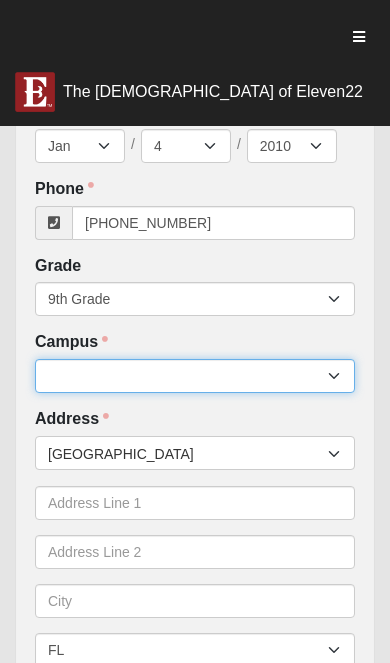 select on "3" 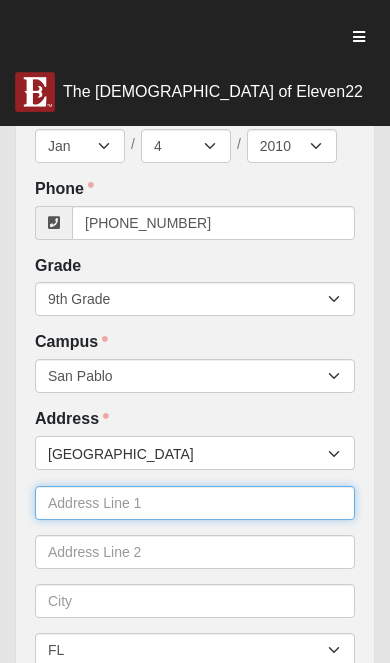 click at bounding box center (195, 503) 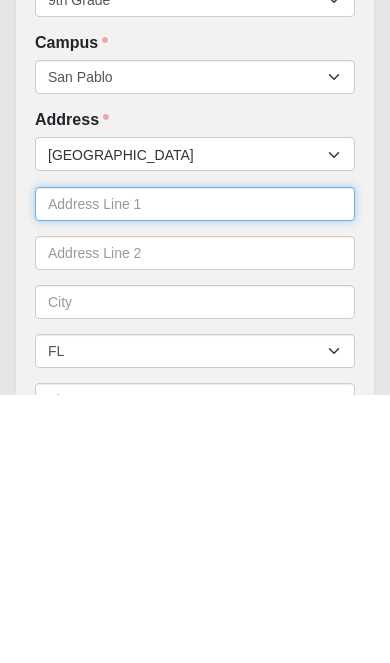 type on "234 Ponder Cir" 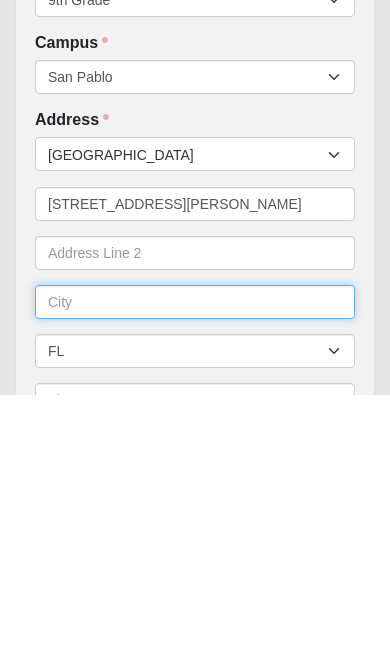 type on "Yulee" 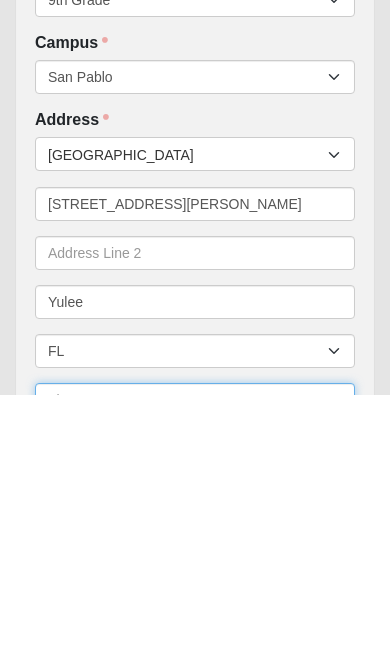 type on "32097" 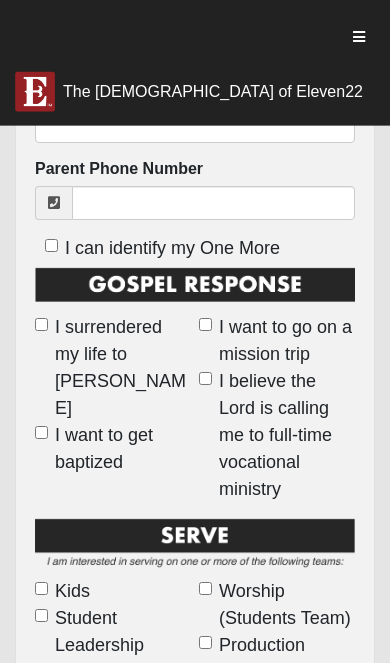 scroll, scrollTop: 1213, scrollLeft: 0, axis: vertical 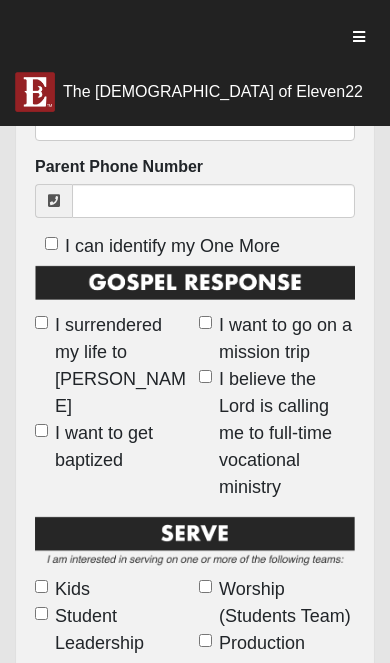 click on "I want to get baptized" at bounding box center (41, 430) 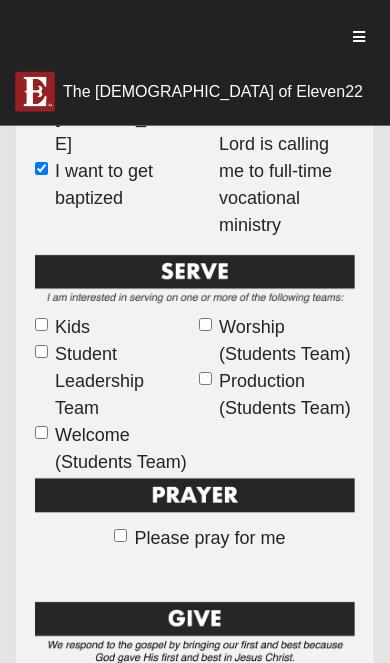 scroll, scrollTop: 1486, scrollLeft: 0, axis: vertical 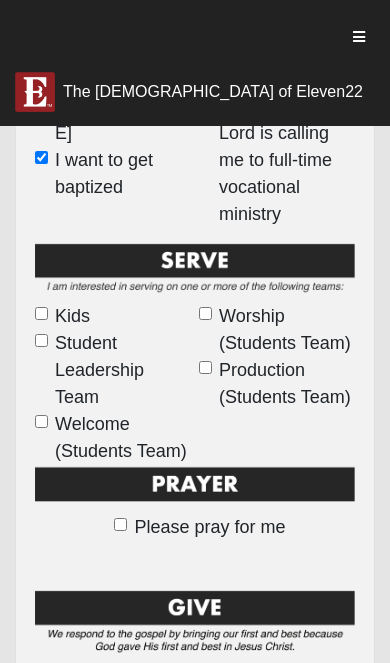 click on "Please pray for me" at bounding box center [120, 524] 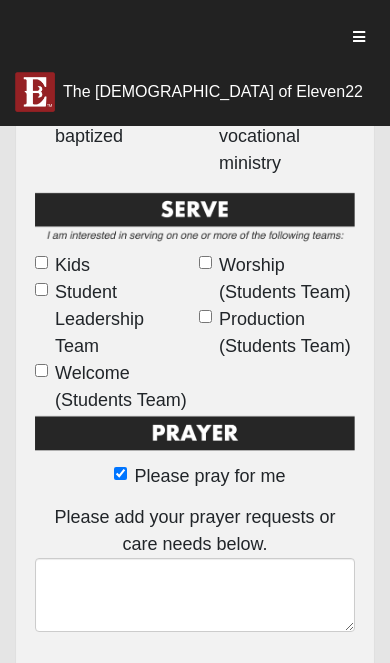 scroll, scrollTop: 1541, scrollLeft: 0, axis: vertical 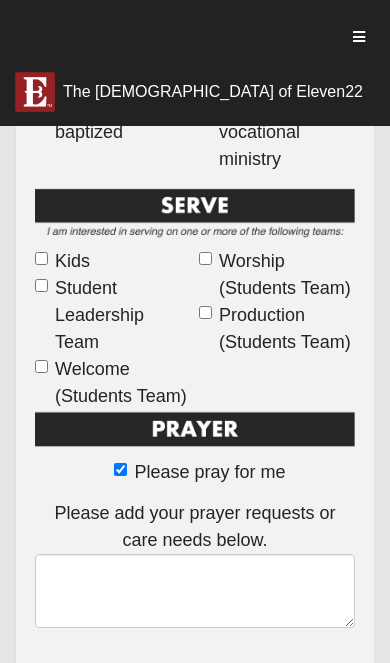 click on "Please pray for me" at bounding box center [120, 469] 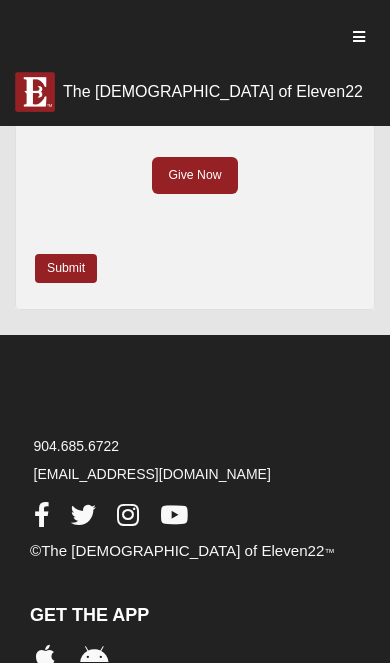scroll, scrollTop: 2045, scrollLeft: 0, axis: vertical 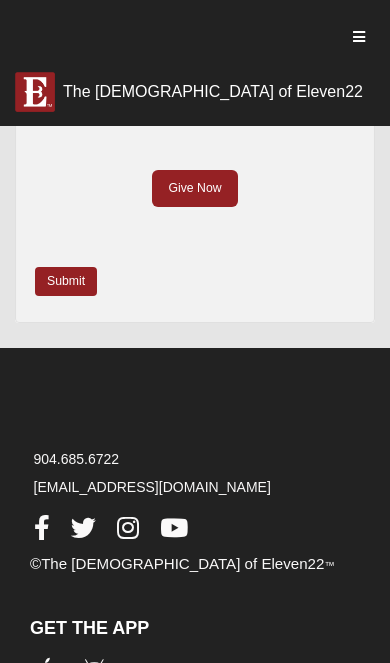 click on "Submit" at bounding box center [66, 281] 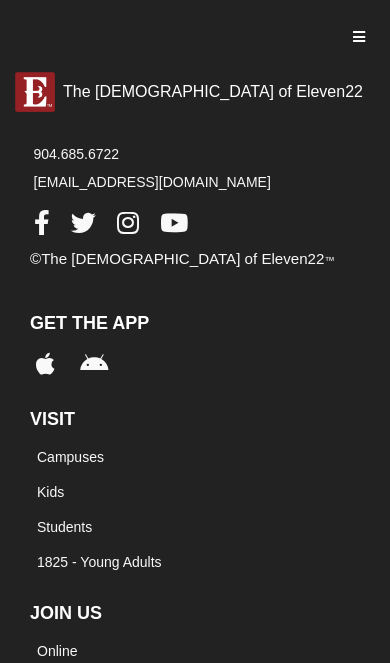 scroll, scrollTop: 0, scrollLeft: 0, axis: both 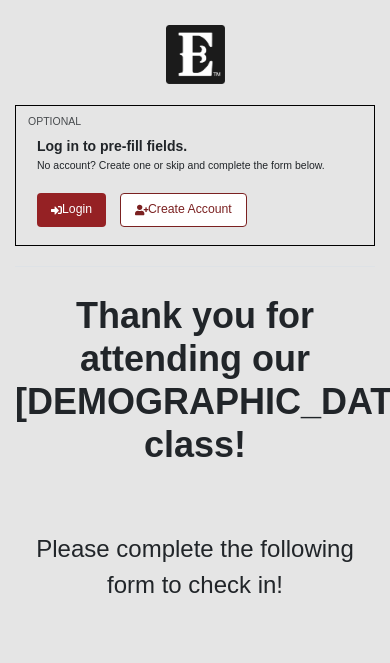 click on "Login" at bounding box center [71, 209] 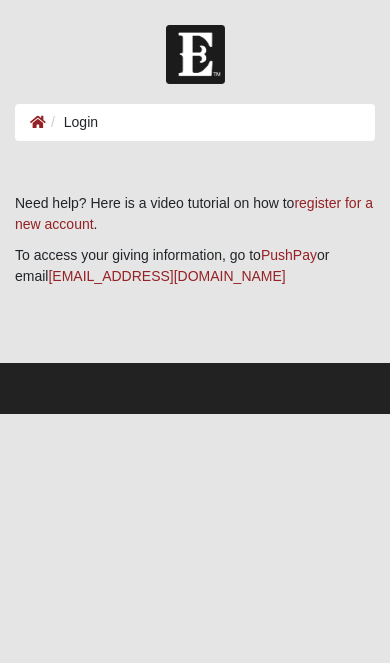 scroll, scrollTop: 0, scrollLeft: 0, axis: both 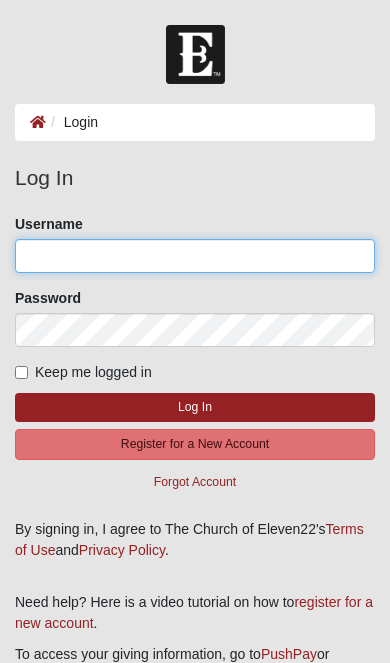click on "Username" 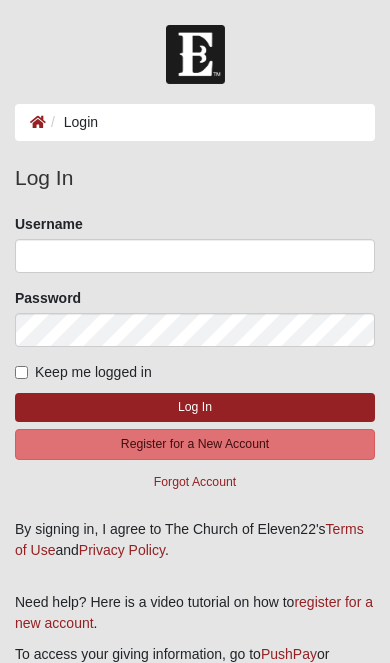 click on "Register for a New Account" 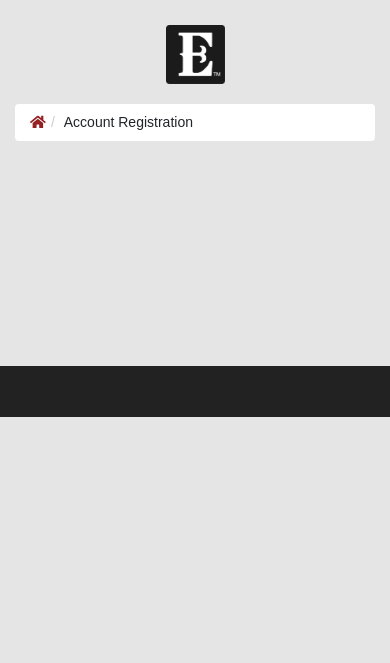 scroll, scrollTop: 0, scrollLeft: 0, axis: both 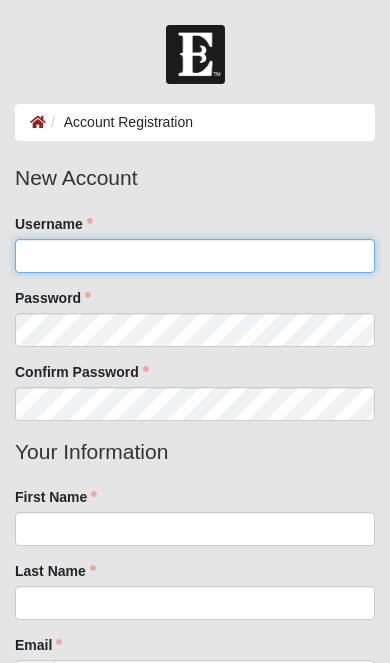 click on "Username" 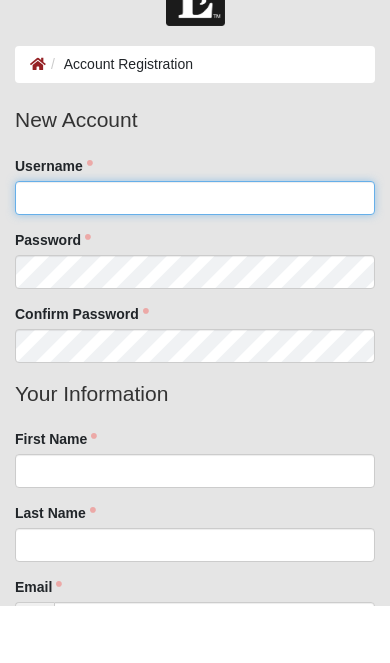 type on "isaiah.m.col@outlook.com" 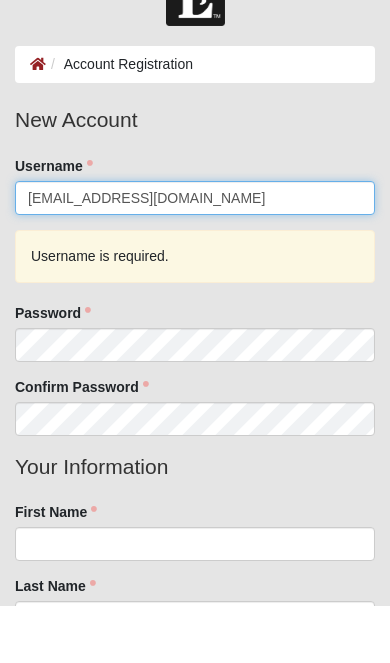 click on "isaiah.m.col@outlook.com" 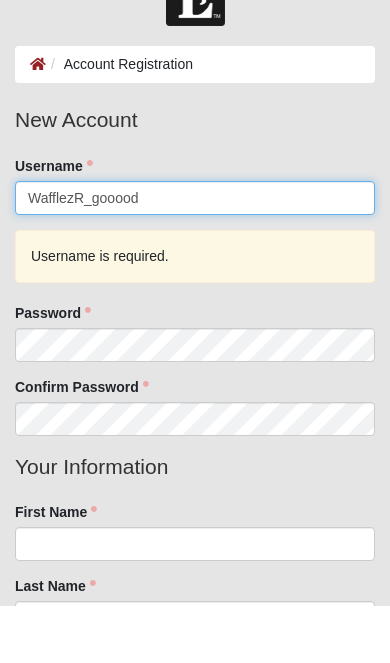 type on "WafflezR_gooood" 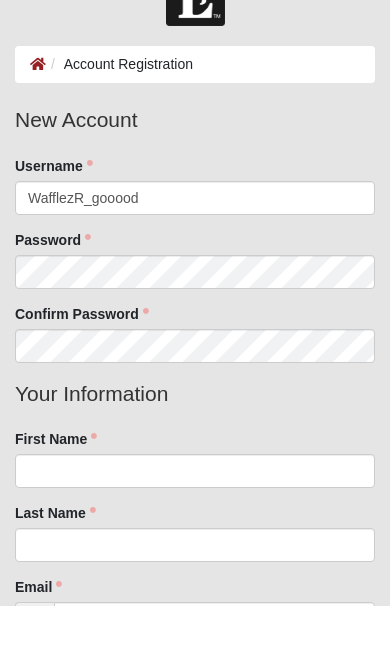 scroll, scrollTop: 57, scrollLeft: 0, axis: vertical 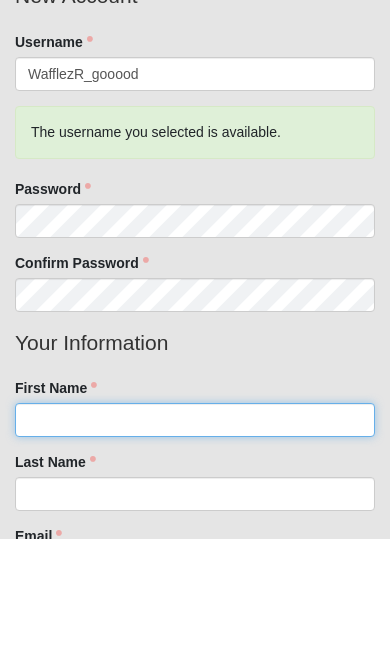click on "First Name" 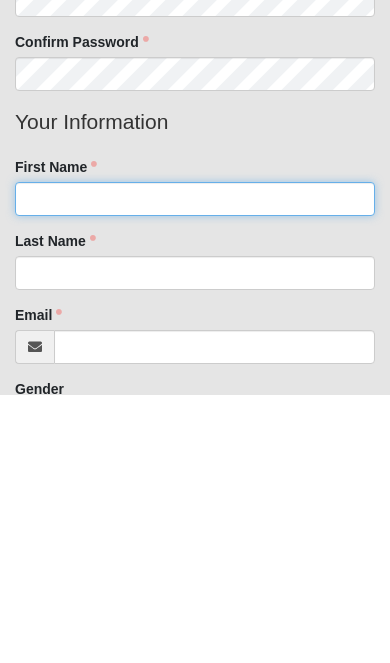 type on "[DEMOGRAPHIC_DATA]" 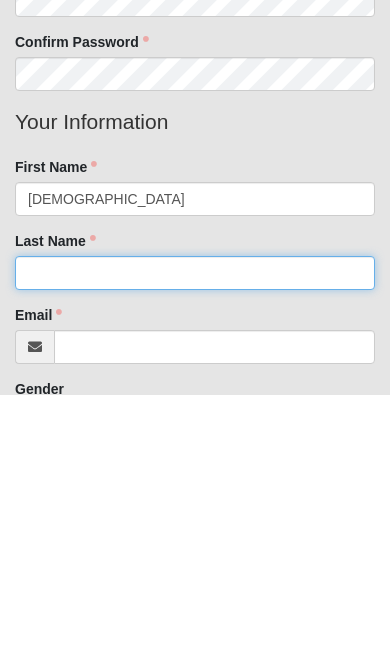 click on "Last Name" 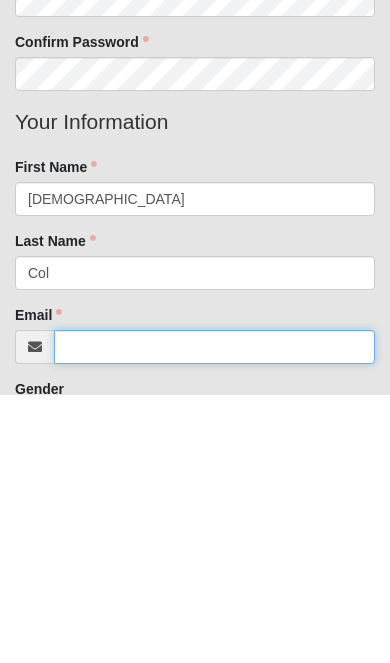 scroll, scrollTop: 180, scrollLeft: 0, axis: vertical 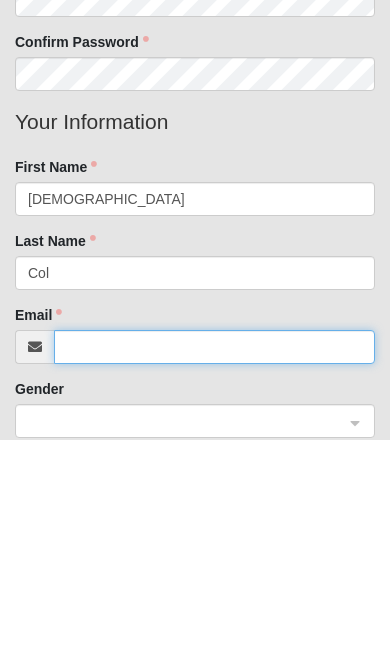 type on "[EMAIL_ADDRESS][DOMAIN_NAME]" 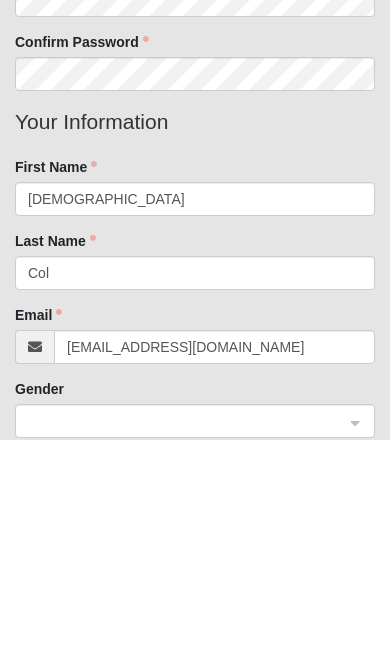 click at bounding box center (188, 643) 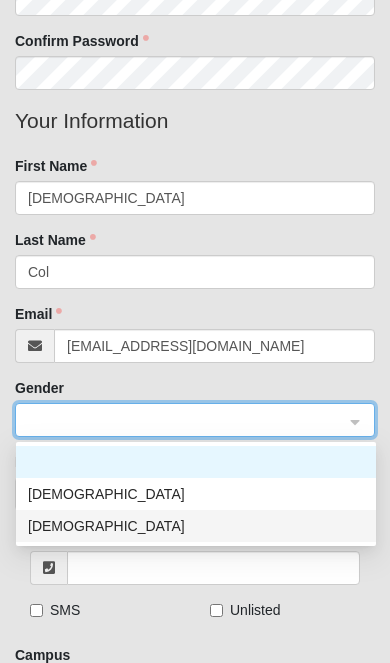 click on "Female" 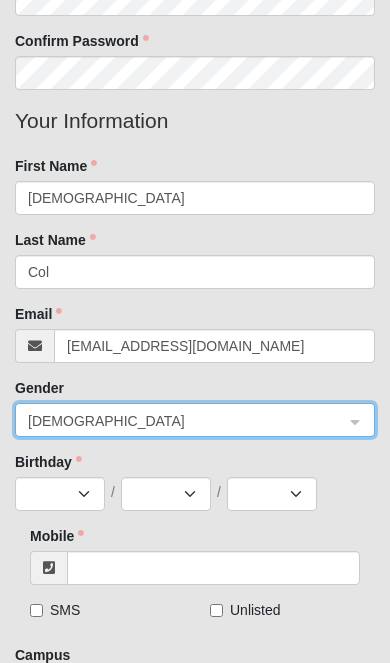 click at bounding box center (188, 419) 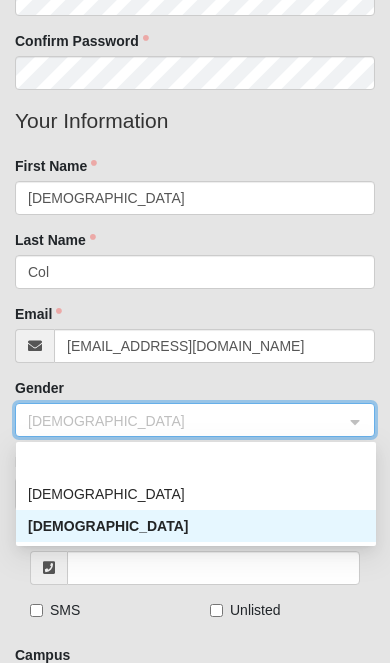 click on "Male" at bounding box center (196, 494) 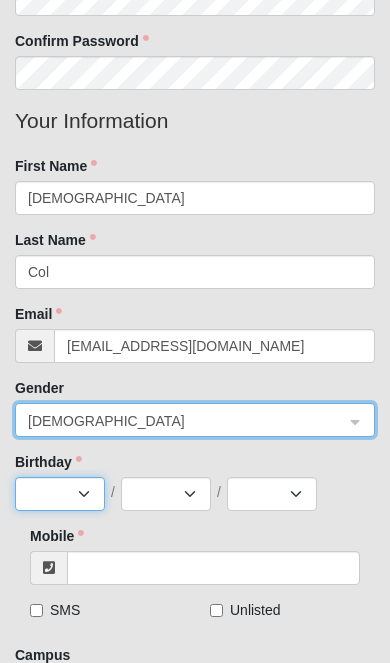 click on "Jan Feb Mar Apr May Jun Jul Aug Sep Oct Nov Dec" at bounding box center [60, 494] 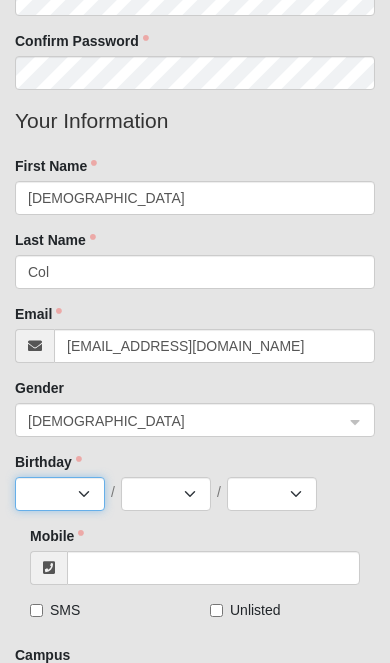 select on "1" 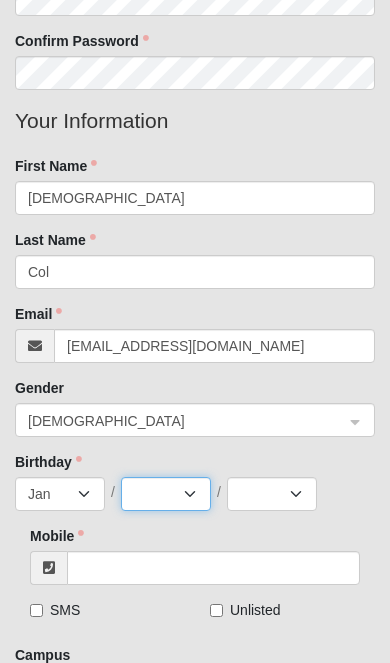 click on "1 2 3 4 5 6 7 8 9 10 11 12 13 14 15 16 17 18 19 20 21 22 23 24 25 26 27 28 29 30 31" at bounding box center [166, 494] 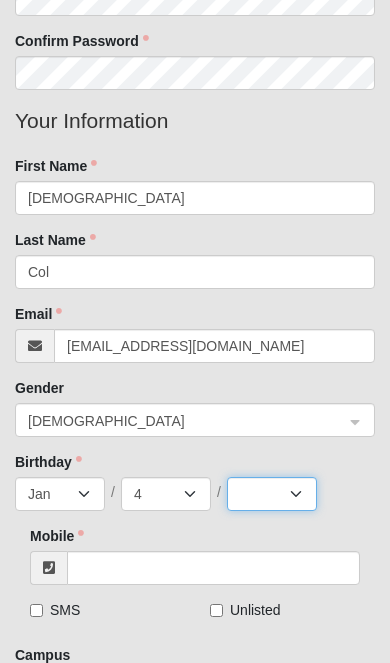 click on "2025 2024 2023 2022 2021 2020 2019 2018 2017 2016 2015 2014 2013 2012 2011 2010 2009 2008 2007 2006 2005 2004 2003 2002 2001 2000 1999 1998 1997 1996 1995 1994 1993 1992 1991 1990 1989 1988 1987 1986 1985 1984 1983 1982 1981 1980 1979 1978 1977 1976 1975 1974 1973 1972 1971 1970 1969 1968 1967 1966 1965 1964 1963 1962 1961 1960 1959 1958 1957 1956 1955 1954 1953 1952 1951 1950 1949 1948 1947 1946 1945 1944 1943 1942 1941 1940 1939 1938 1937 1936 1935 1934 1933 1932 1931 1930 1929 1928 1927 1926 1925 1924 1923 1922 1921 1920 1919 1918 1917 1916 1915 1914 1913 1912 1911 1910 1909 1908 1907 1906 1905 1904 1903 1902 1901 1900" at bounding box center (272, 494) 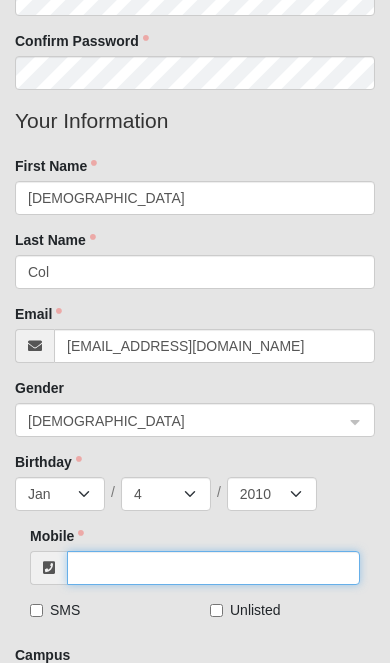 click on "Mobile" at bounding box center (213, 568) 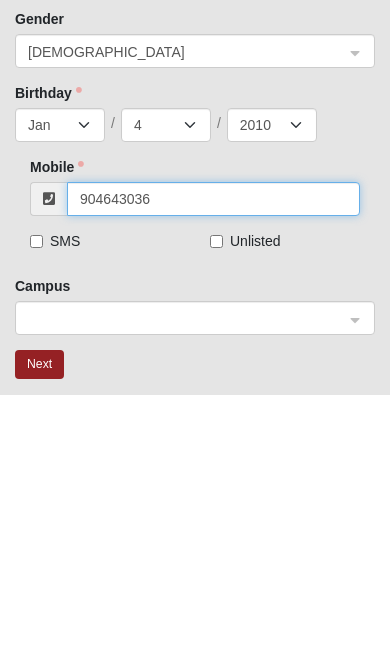 type on "[PHONE_NUMBER]" 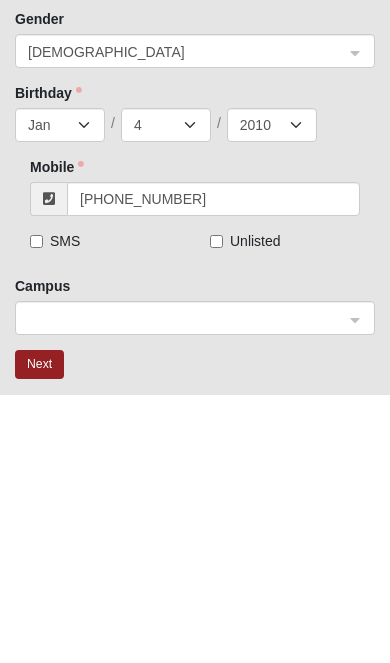 click on "SMS" at bounding box center (36, 509) 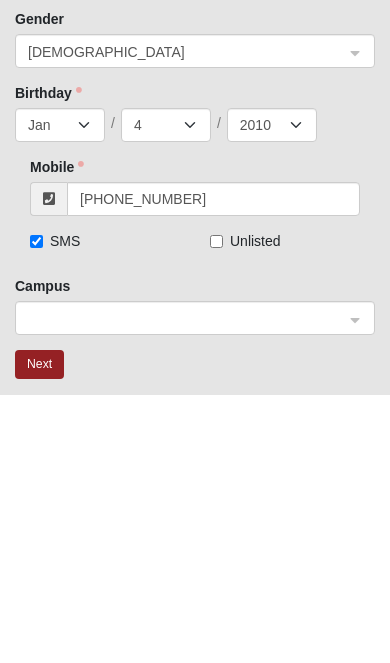 scroll, scrollTop: 750, scrollLeft: 0, axis: vertical 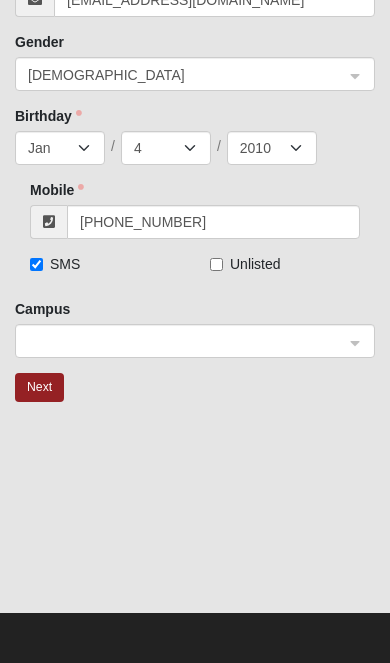 click at bounding box center (188, 340) 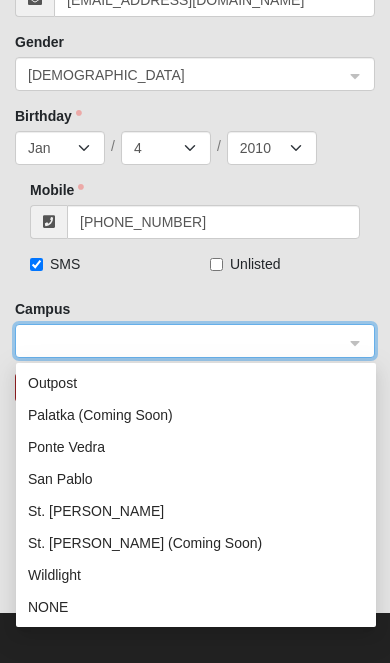 scroll, scrollTop: 256, scrollLeft: 0, axis: vertical 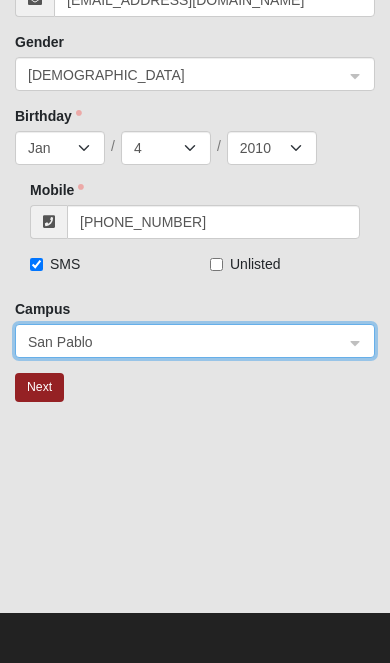 click on "Next" at bounding box center [39, 387] 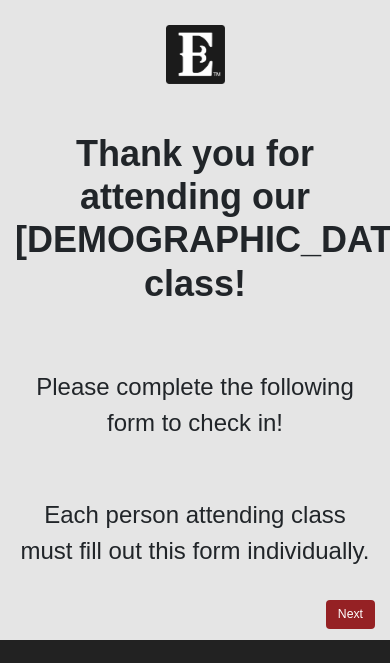 scroll, scrollTop: 0, scrollLeft: 0, axis: both 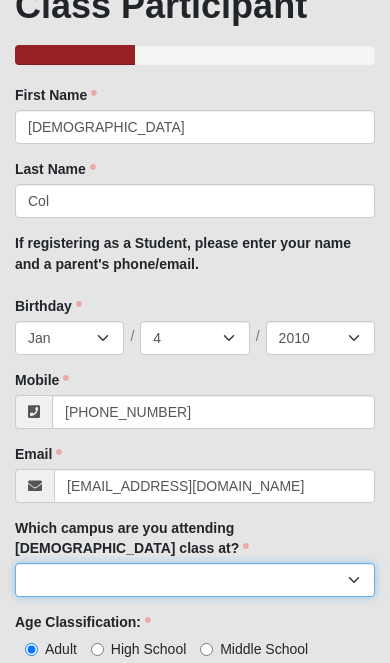click on "Arlington
Baymeadows
Eleven22 Online
[PERSON_NAME][GEOGRAPHIC_DATA]
Jesup
[GEOGRAPHIC_DATA]
Outpost
[GEOGRAPHIC_DATA] (Coming Soon)
[GEOGRAPHIC_DATA][PERSON_NAME][PERSON_NAME] (Coming Soon)
Wildlight
NONE" at bounding box center (195, 580) 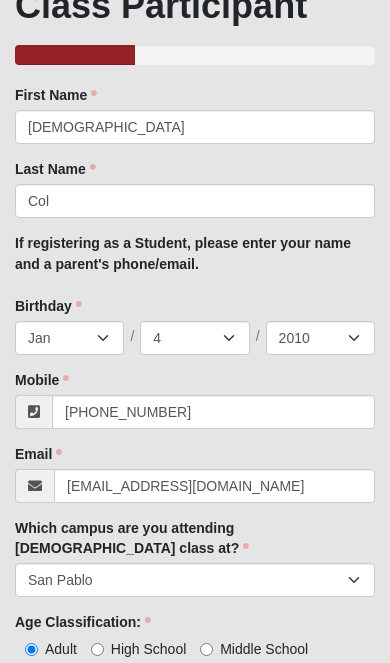 click on "High School" at bounding box center (97, 649) 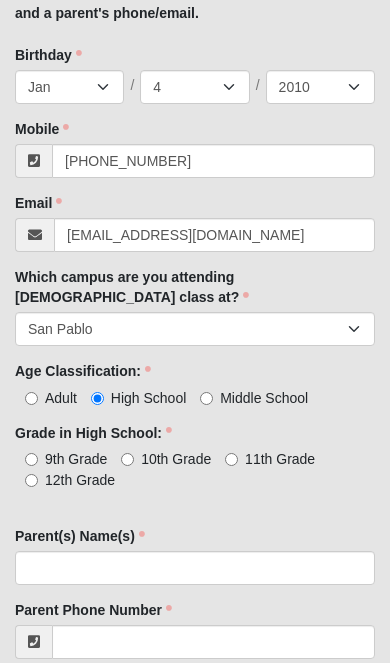 scroll, scrollTop: 445, scrollLeft: 0, axis: vertical 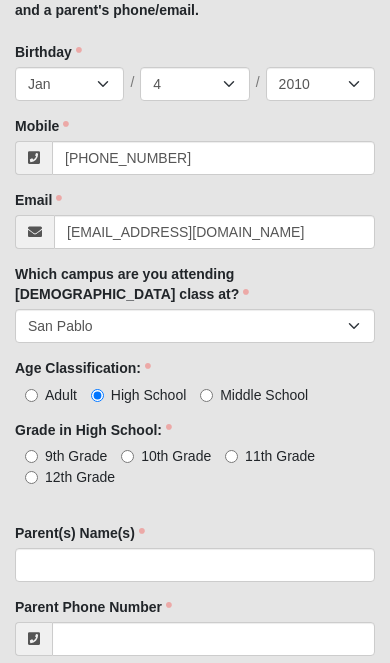 click on "9th Grade" at bounding box center (31, 456) 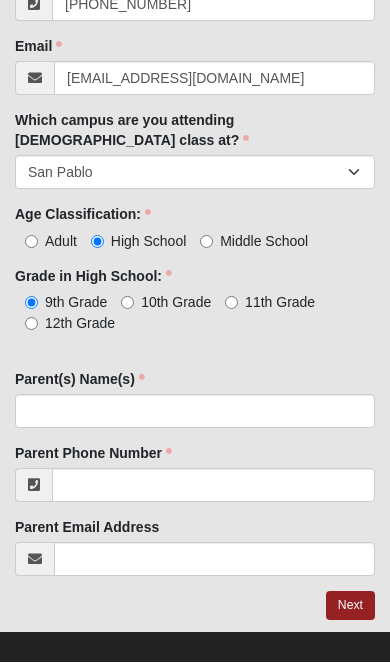 scroll, scrollTop: 598, scrollLeft: 0, axis: vertical 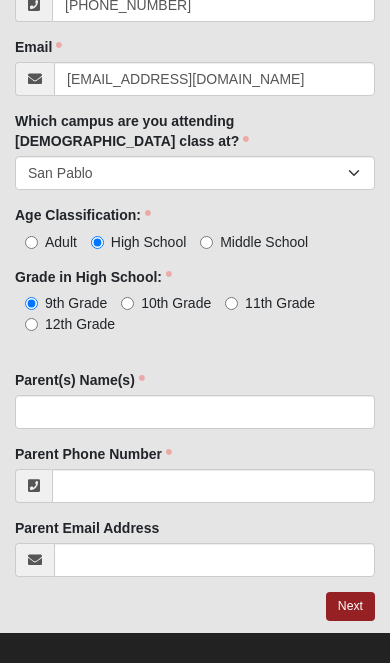 click on "Next" at bounding box center [350, 606] 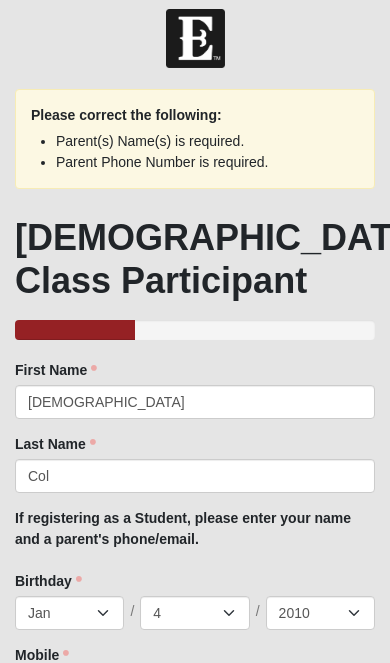 scroll, scrollTop: 18, scrollLeft: 0, axis: vertical 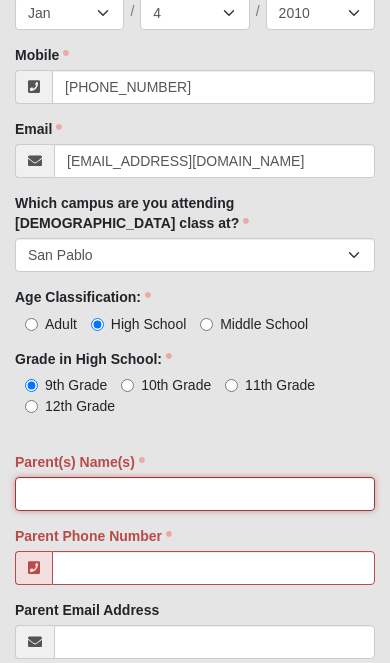 click on "Parent(s) Name(s)" at bounding box center (195, 494) 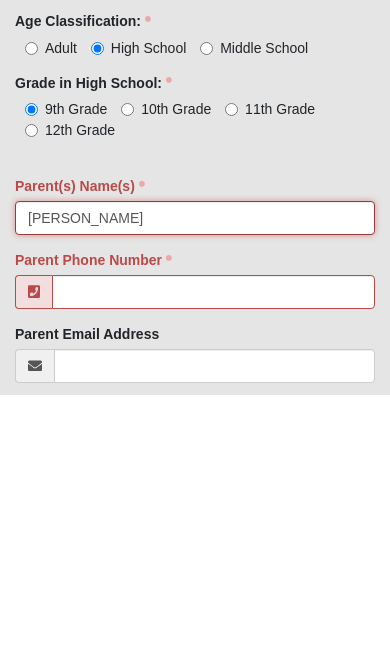 type on "[PERSON_NAME]" 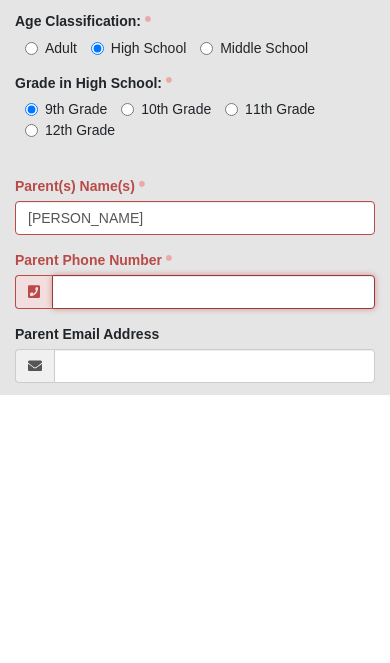 click on "Parent Phone Number" at bounding box center [213, 560] 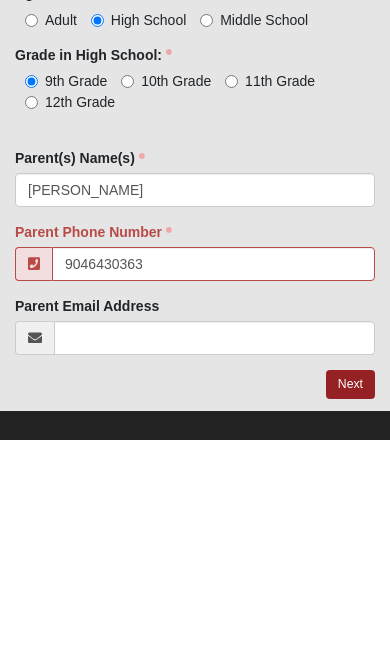 type on "[PHONE_NUMBER]" 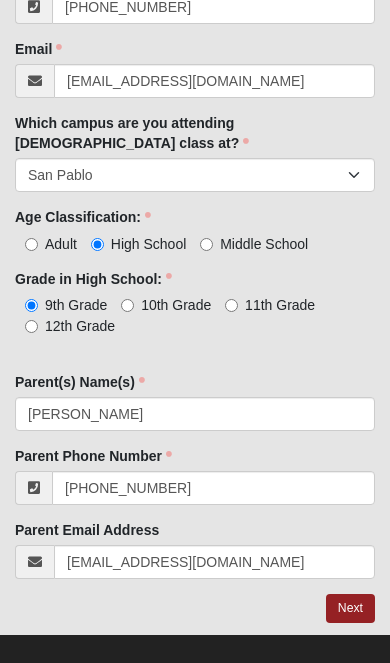 scroll, scrollTop: 698, scrollLeft: 0, axis: vertical 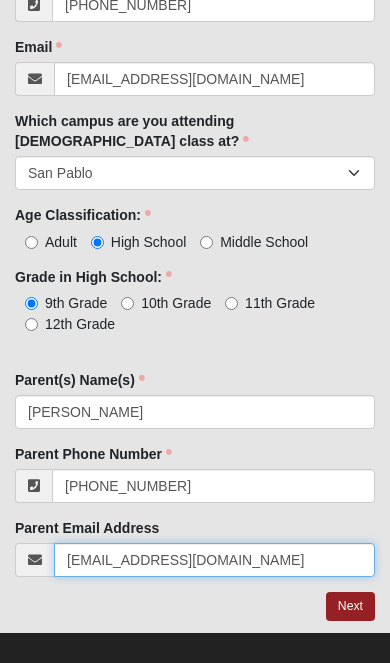type on "[EMAIL_ADDRESS][DOMAIN_NAME]" 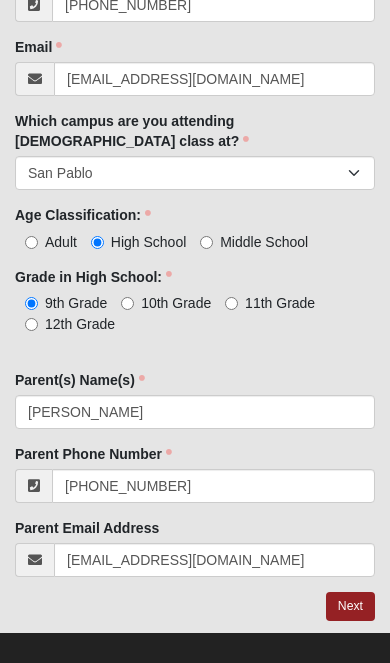 click on "Next" at bounding box center [350, 606] 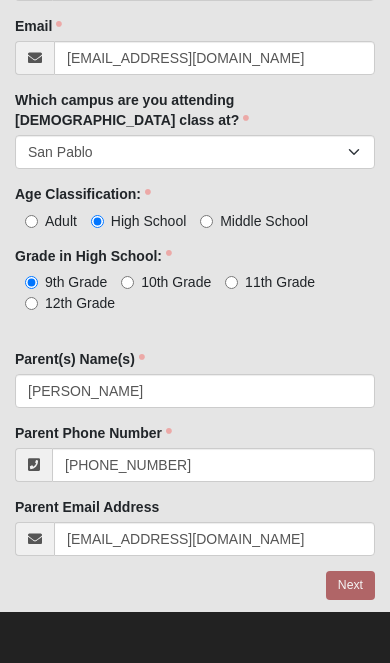 scroll, scrollTop: 598, scrollLeft: 0, axis: vertical 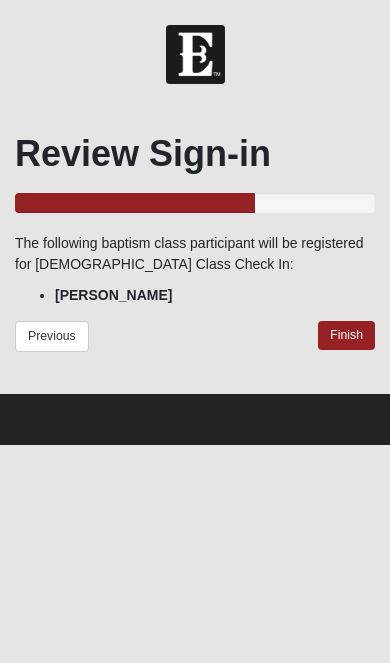 click on "Finish" at bounding box center (346, 335) 